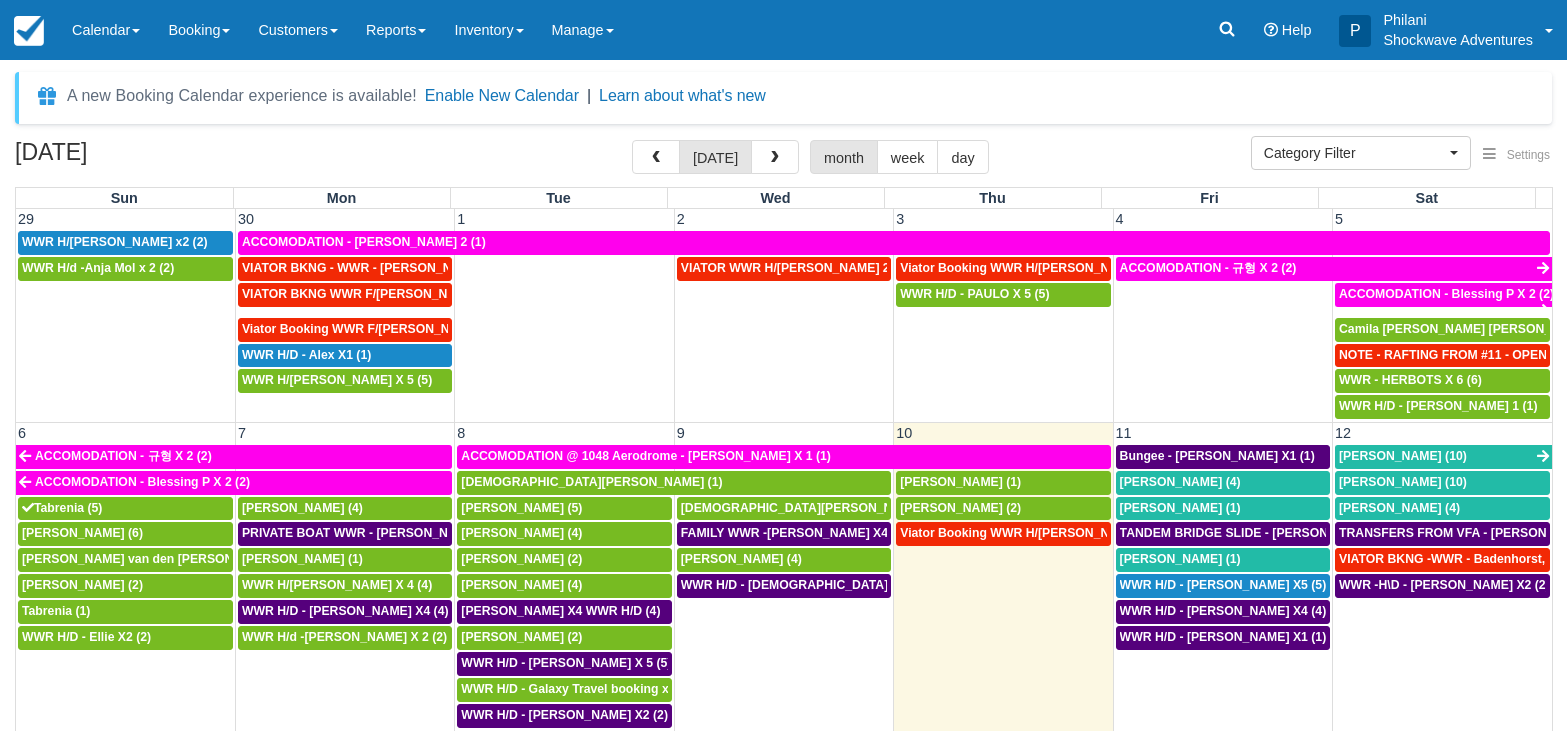 select 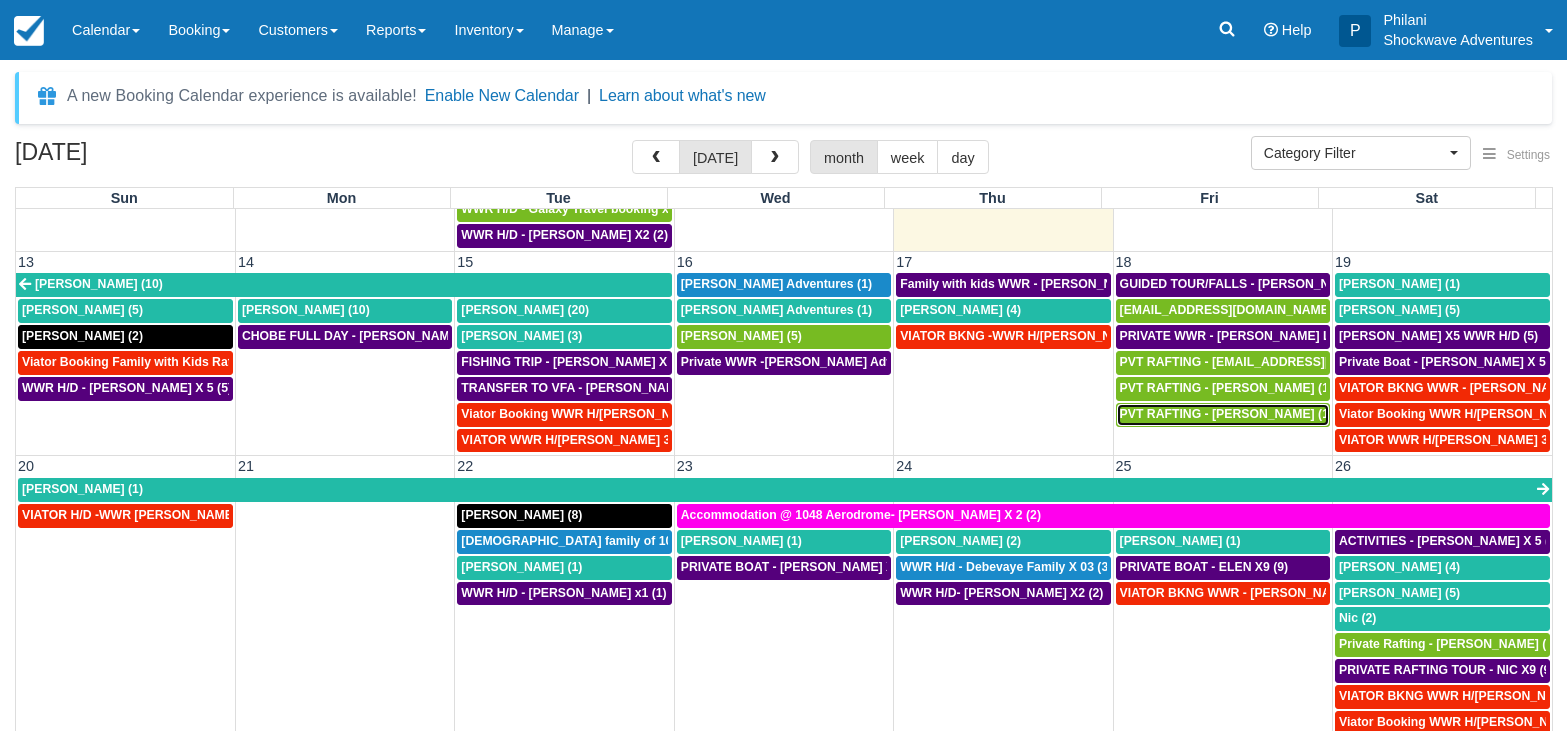 click on "PVT RAFTING - TRACY (10)" at bounding box center [1230, 414] 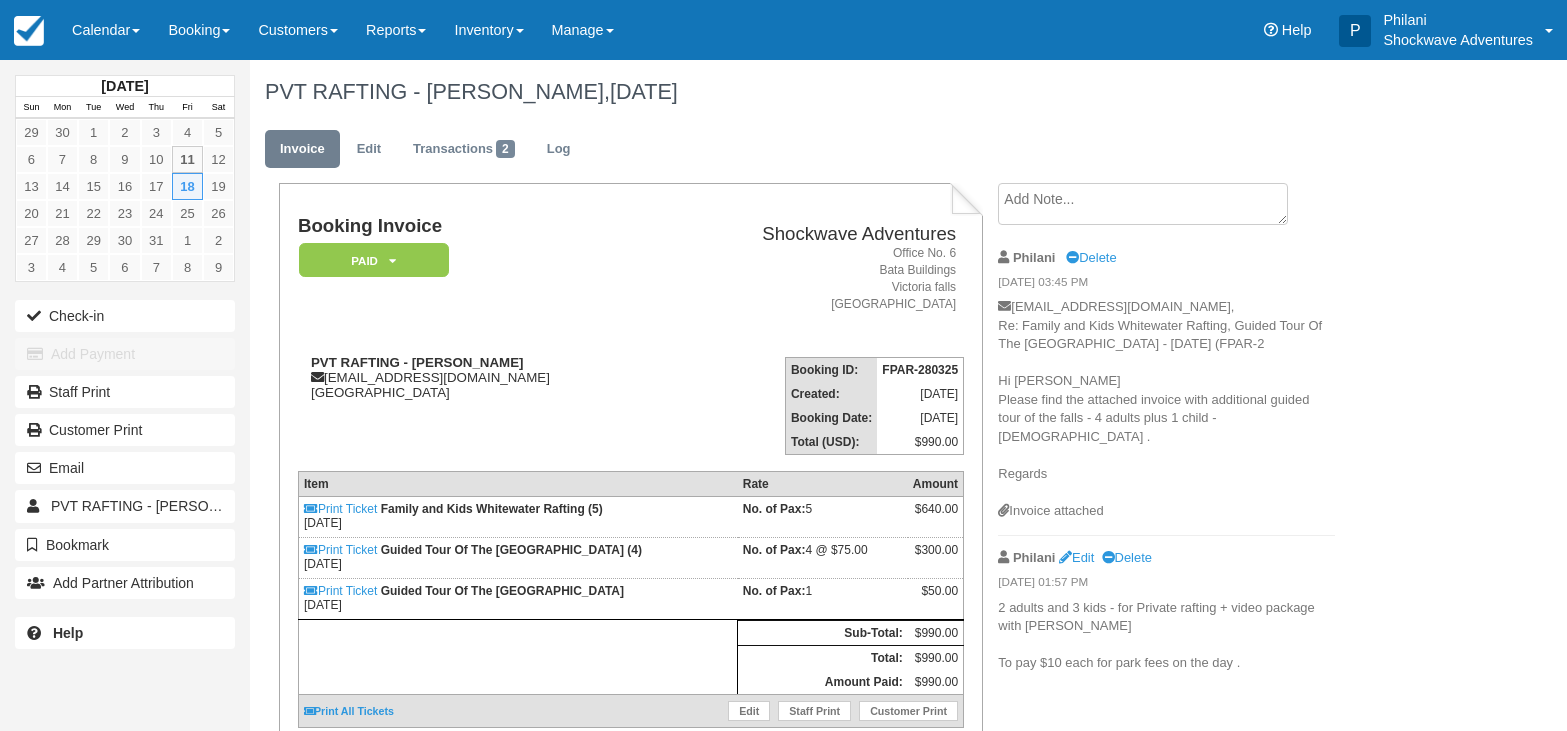 scroll, scrollTop: 0, scrollLeft: 0, axis: both 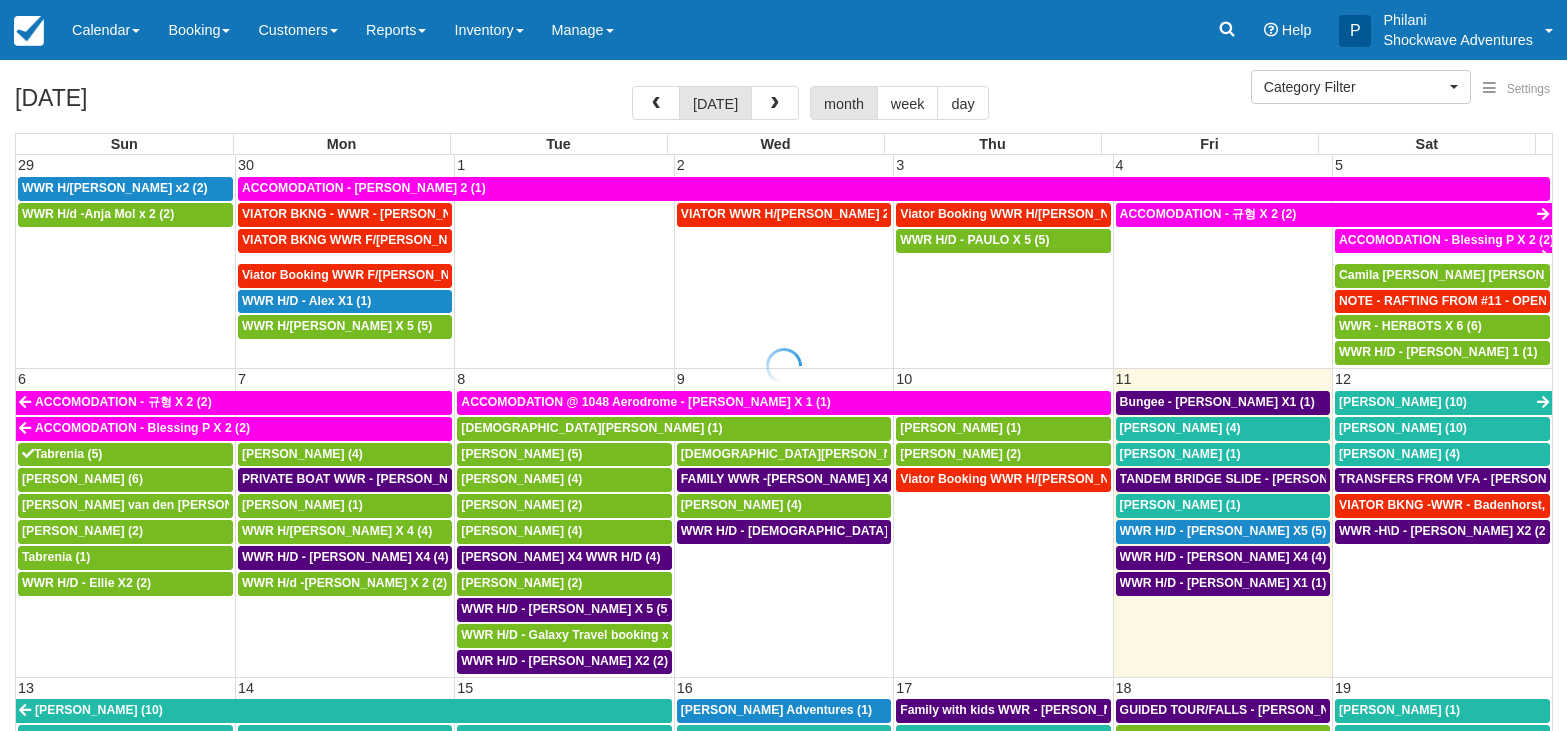 select 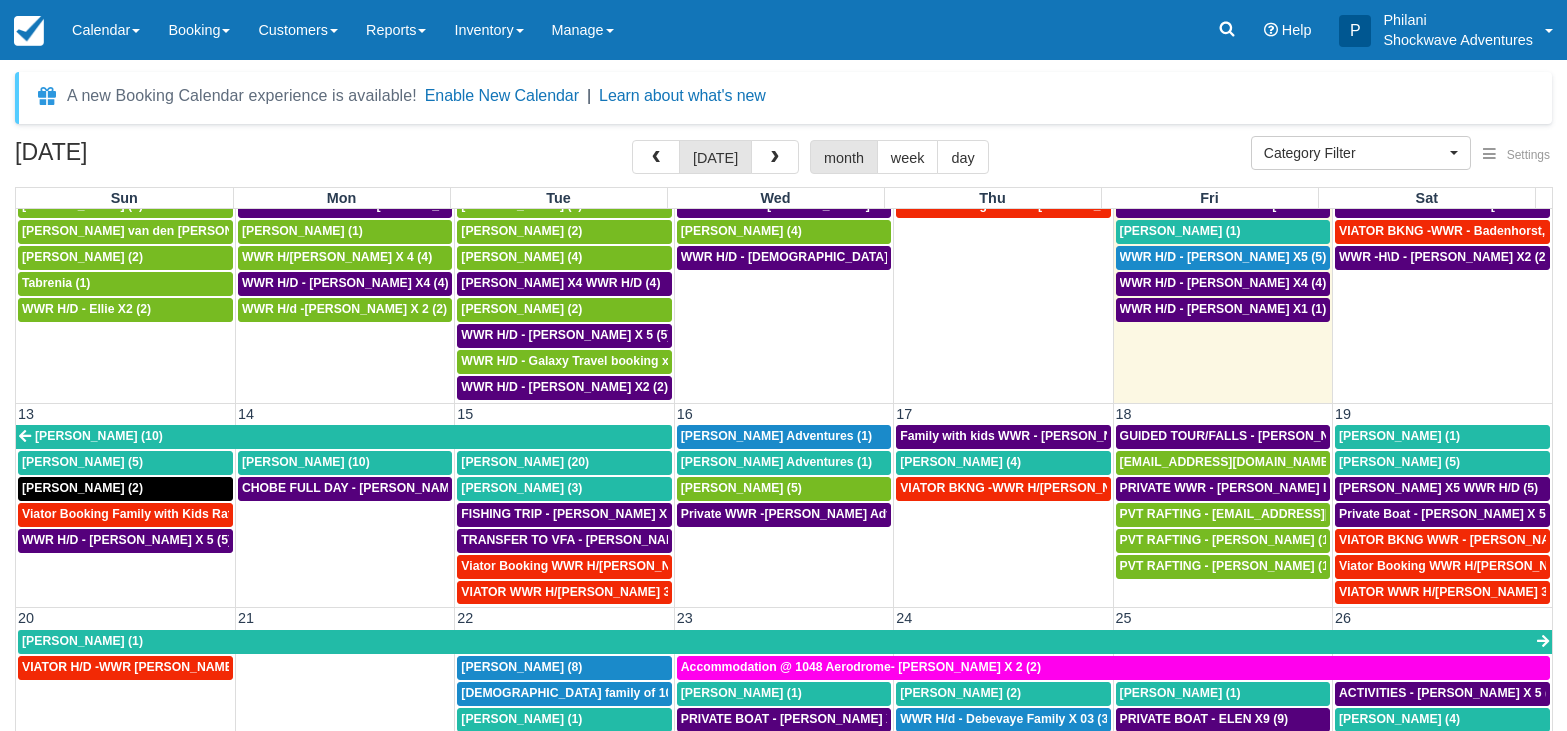 scroll, scrollTop: 384, scrollLeft: 0, axis: vertical 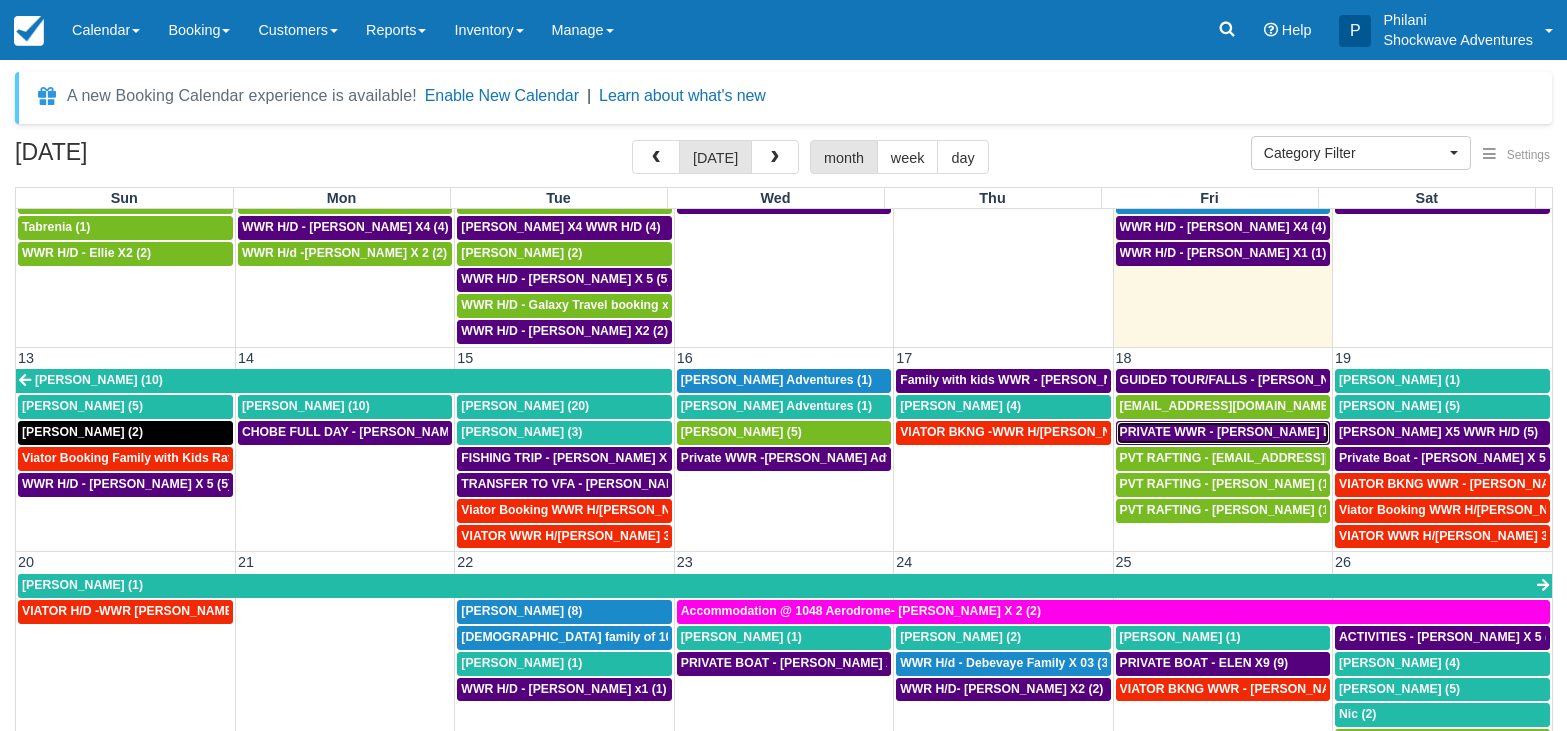 click on "PRIVATE WWR - [PERSON_NAME] LE X 18 (18)" at bounding box center (1256, 432) 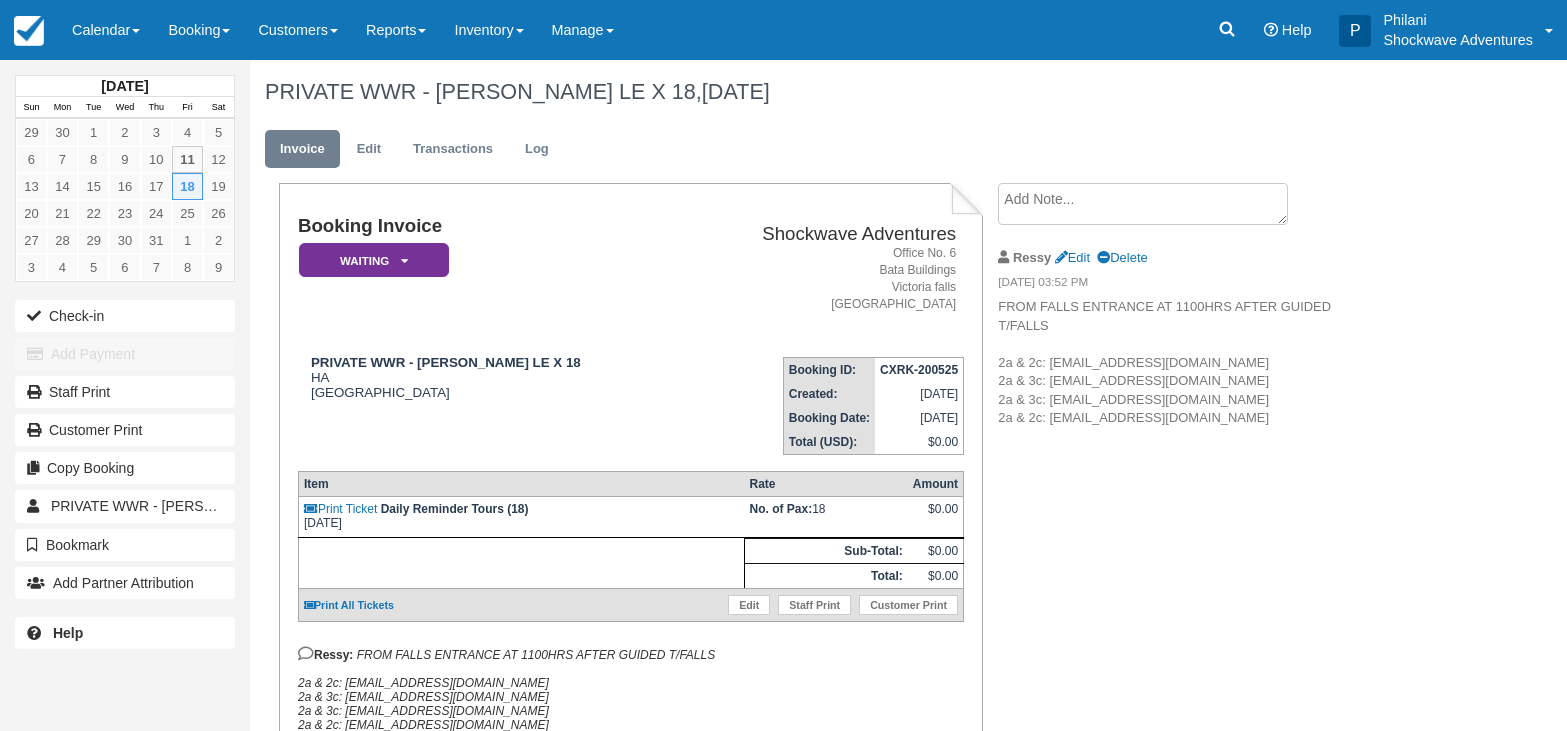 scroll, scrollTop: 0, scrollLeft: 0, axis: both 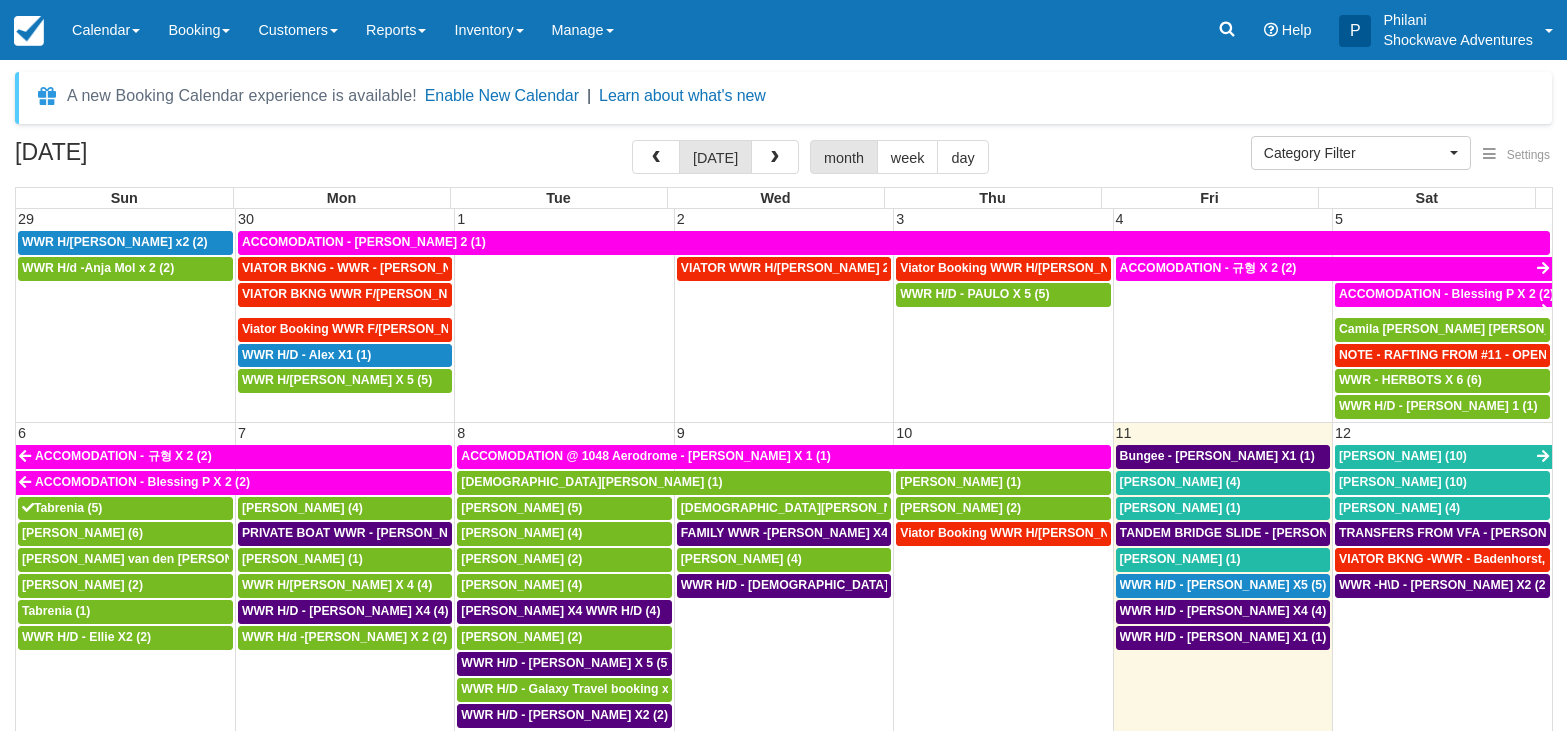 select 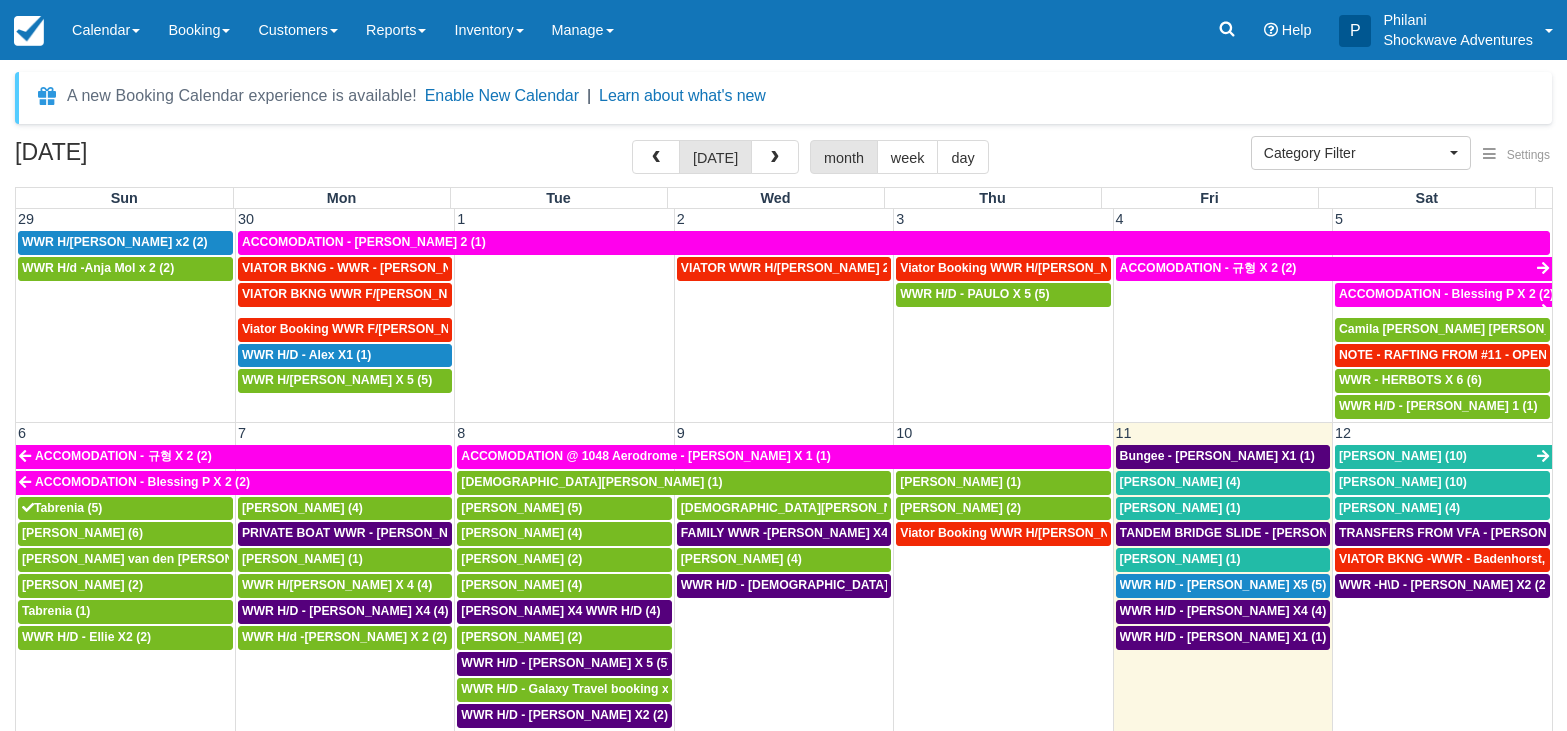 click on "A new Booking Calendar experience is available!   Enable New Calendar | Learn about what's new" at bounding box center (783, 98) 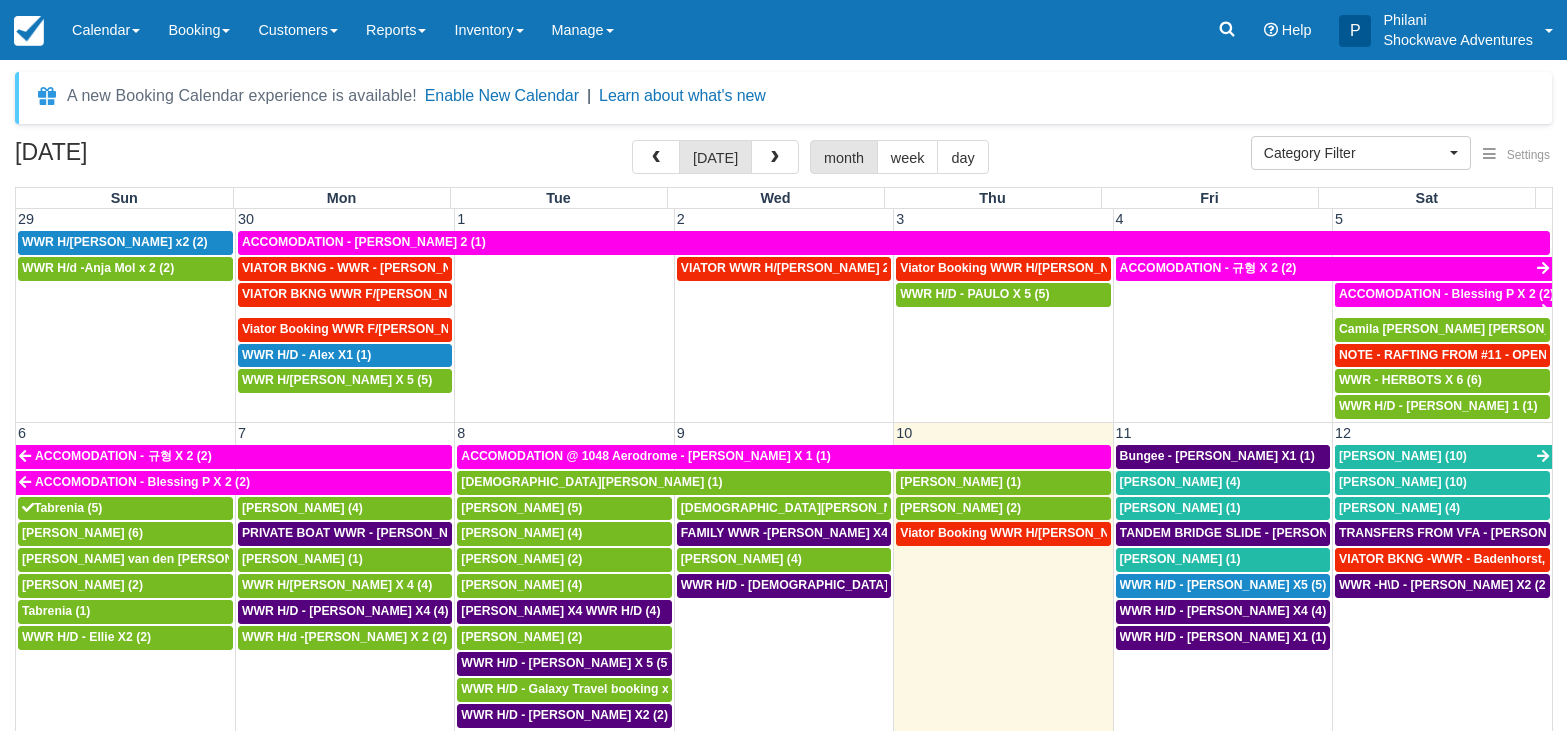 select 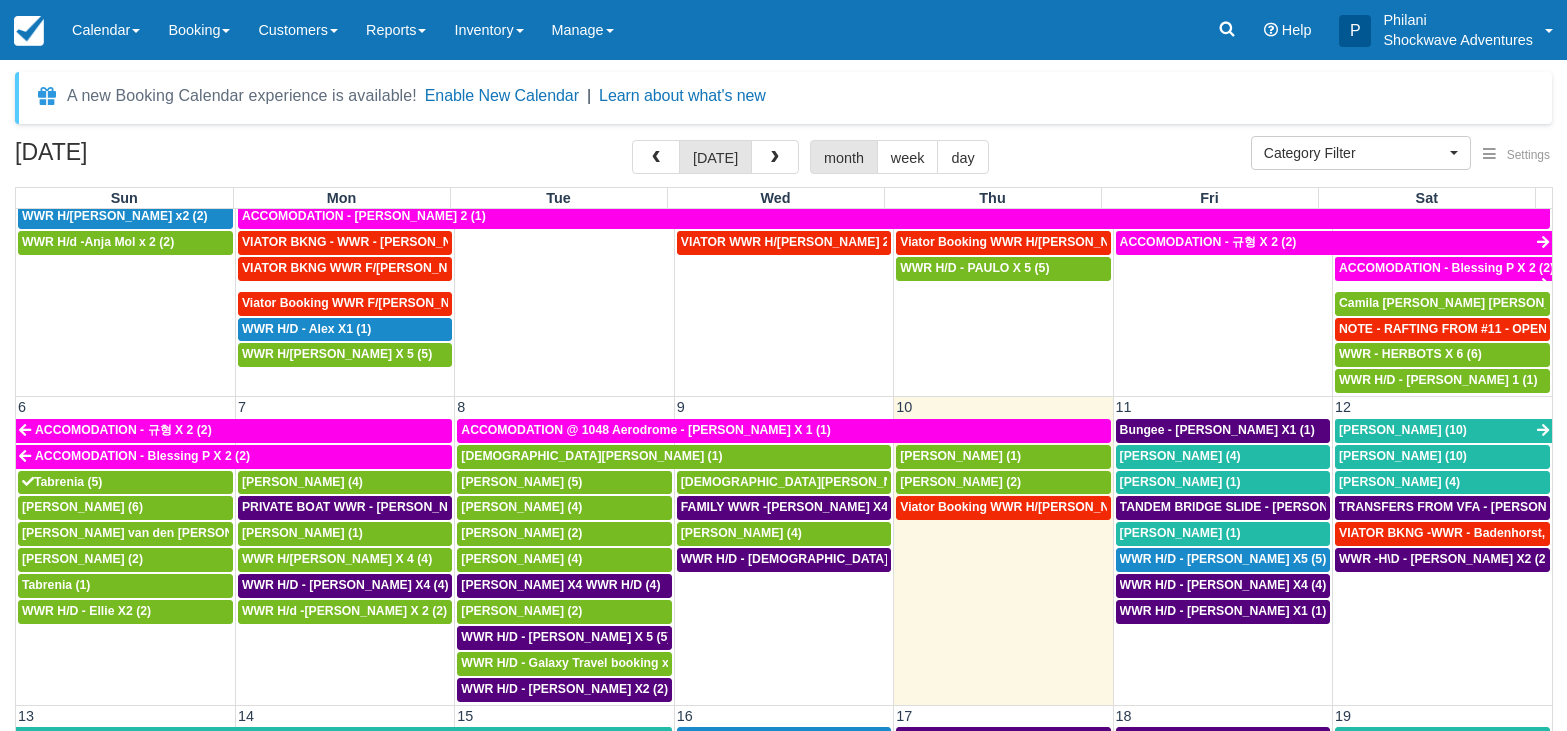scroll, scrollTop: 0, scrollLeft: 0, axis: both 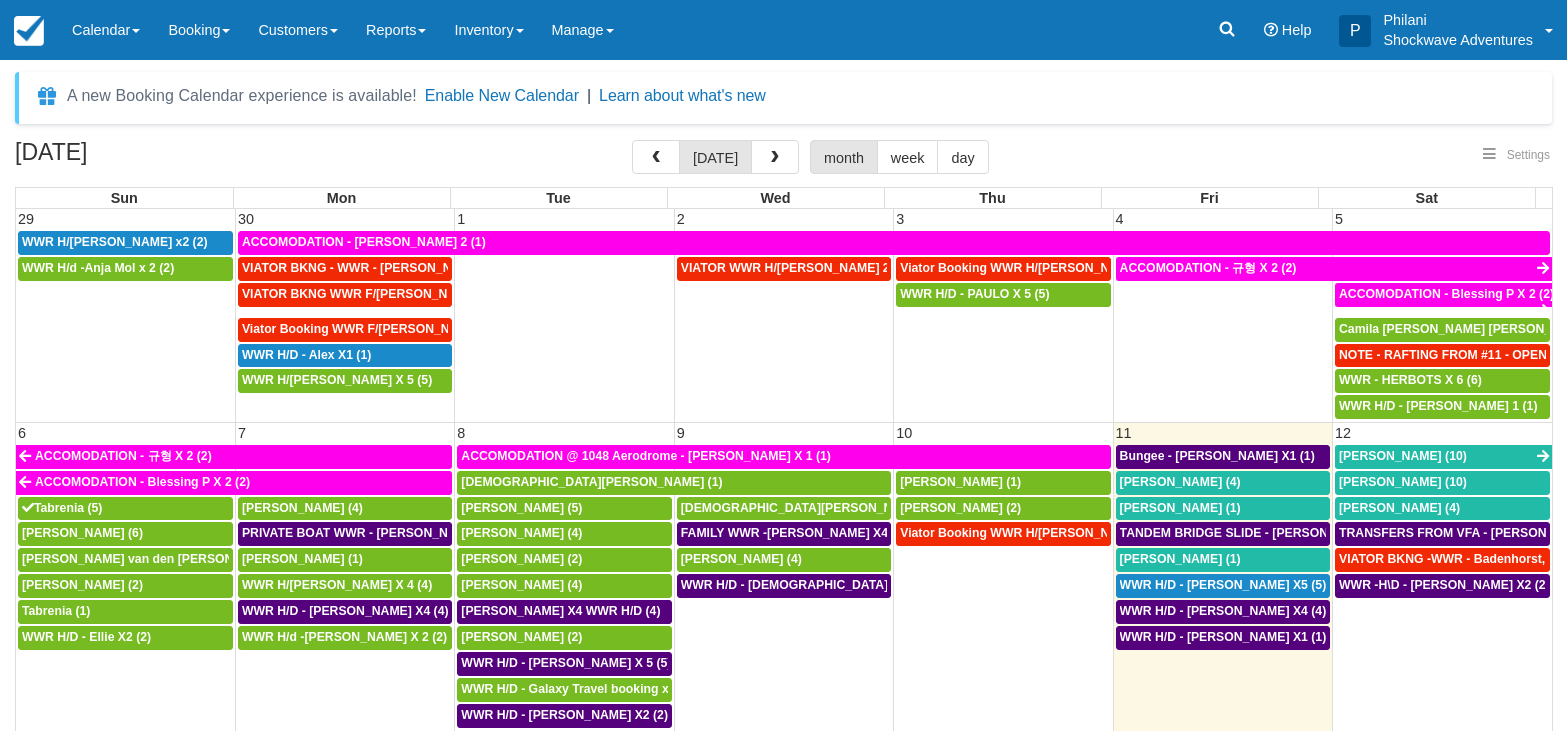 select 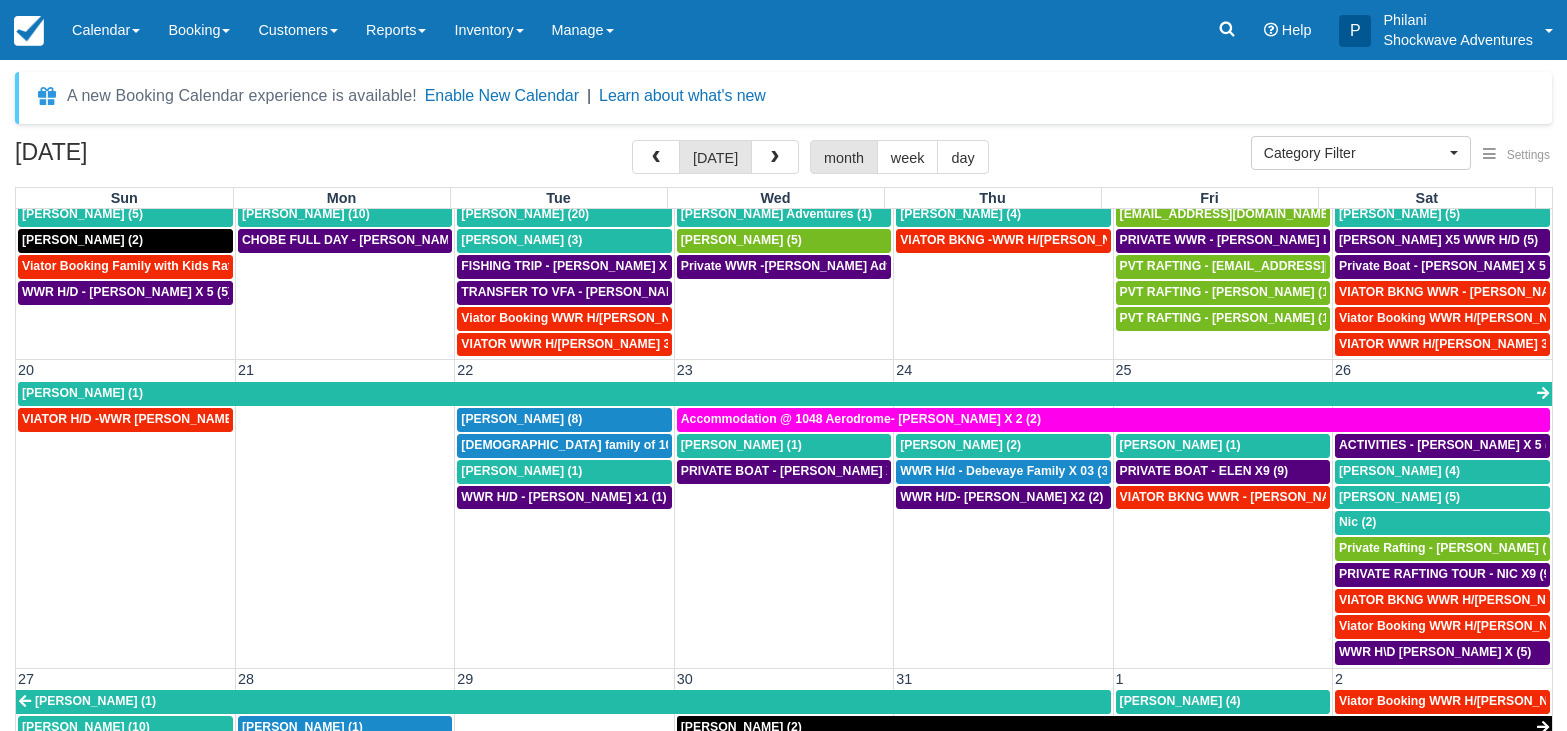 scroll, scrollTop: 707, scrollLeft: 0, axis: vertical 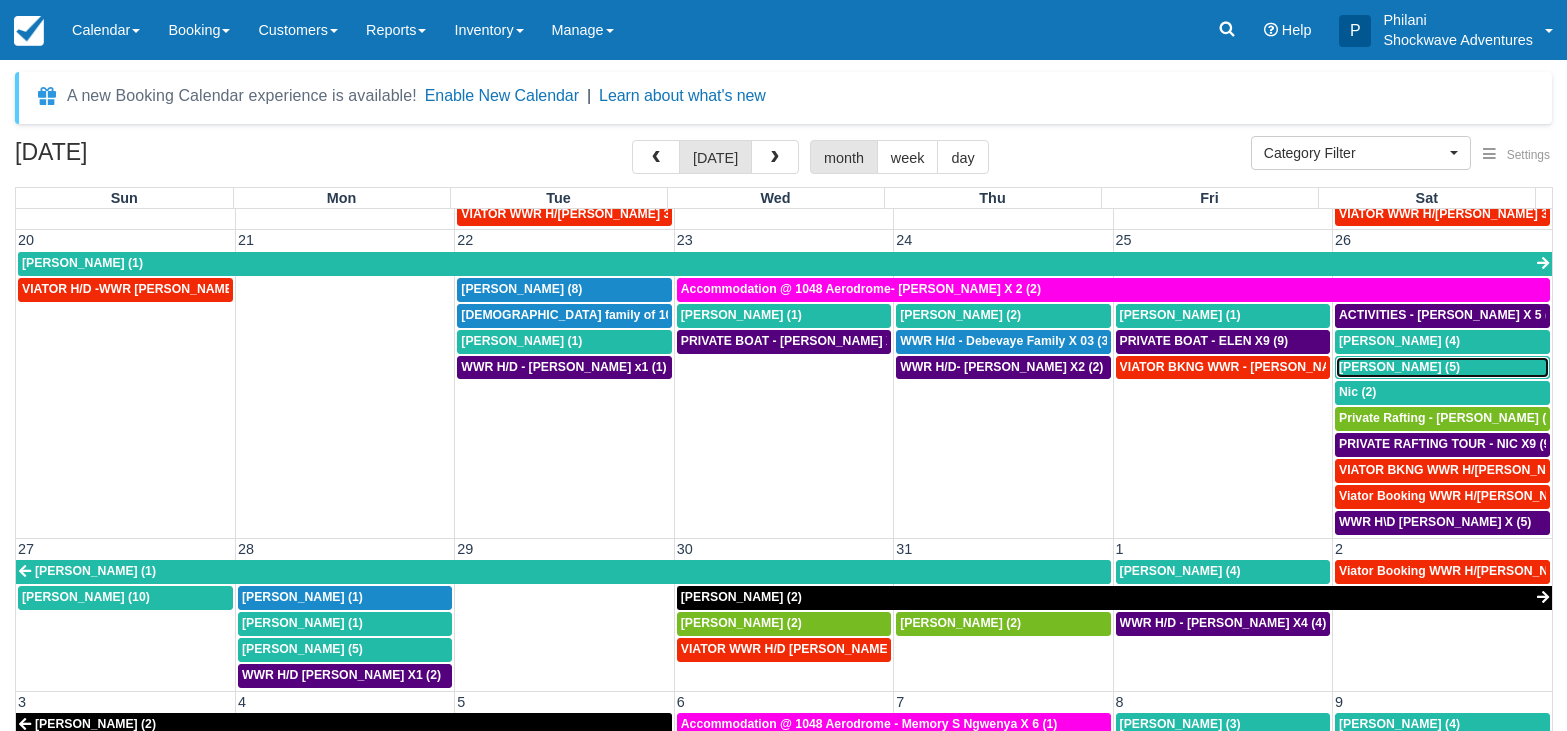 click on "Neel Basudev (5)" at bounding box center (1399, 367) 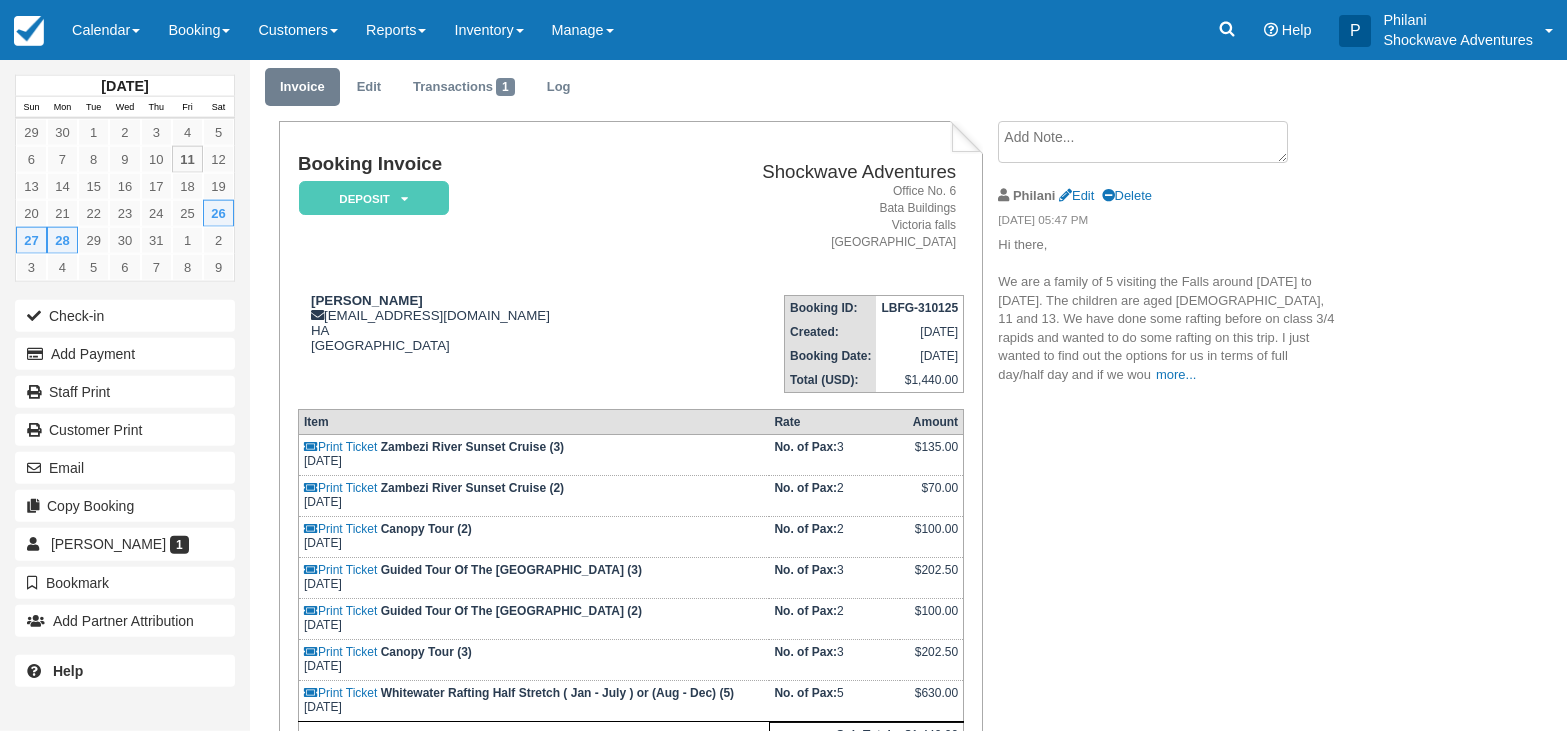 scroll, scrollTop: 0, scrollLeft: 0, axis: both 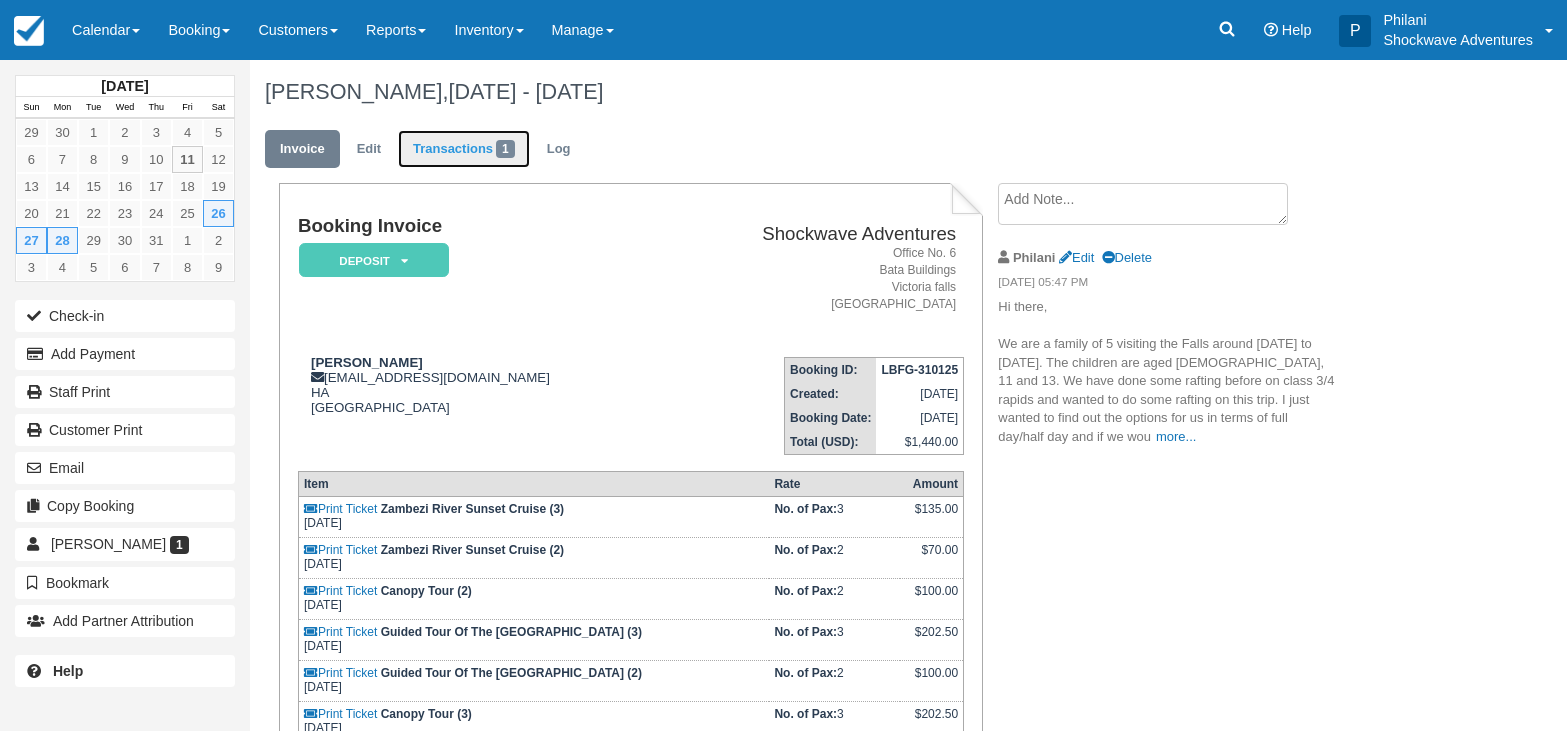 click on "Transactions  1" at bounding box center (464, 149) 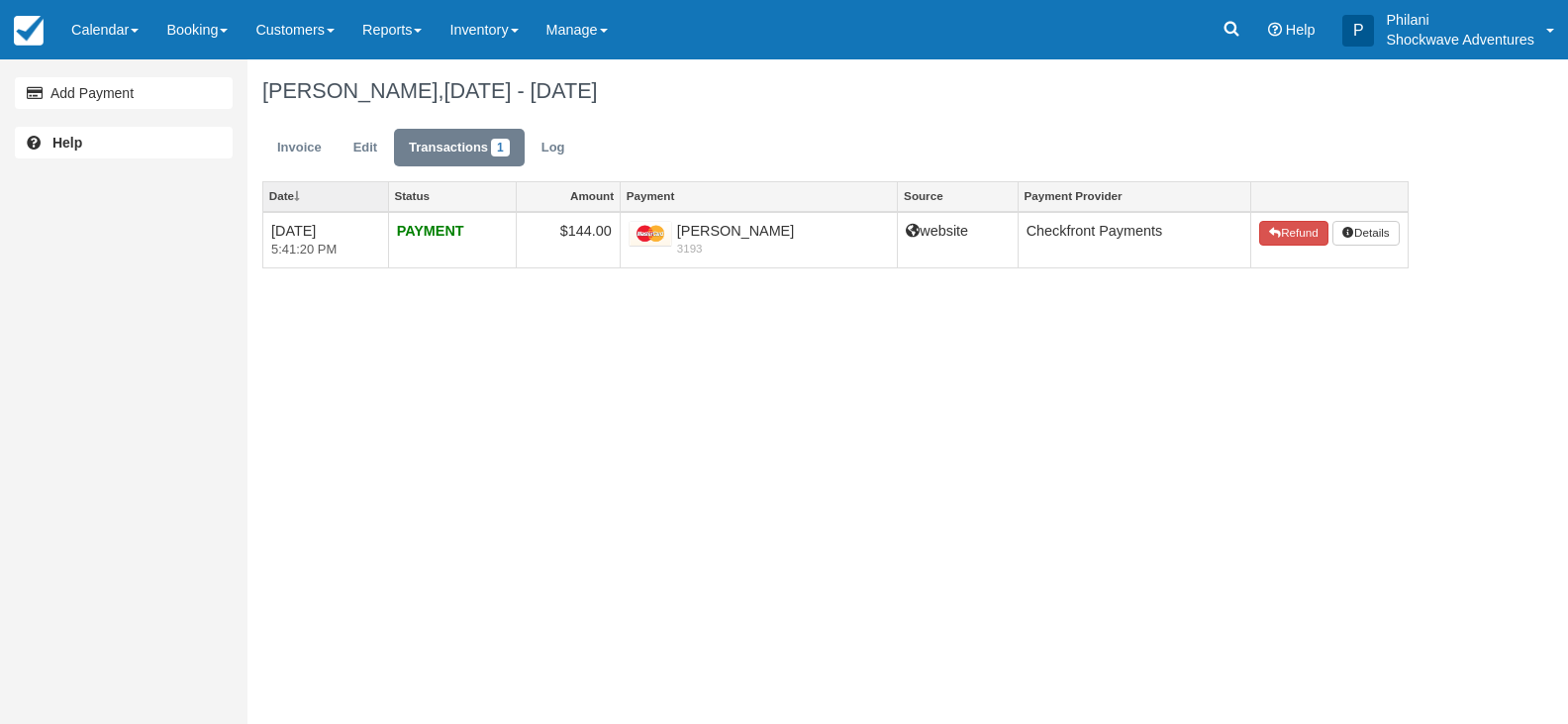 scroll, scrollTop: 0, scrollLeft: 0, axis: both 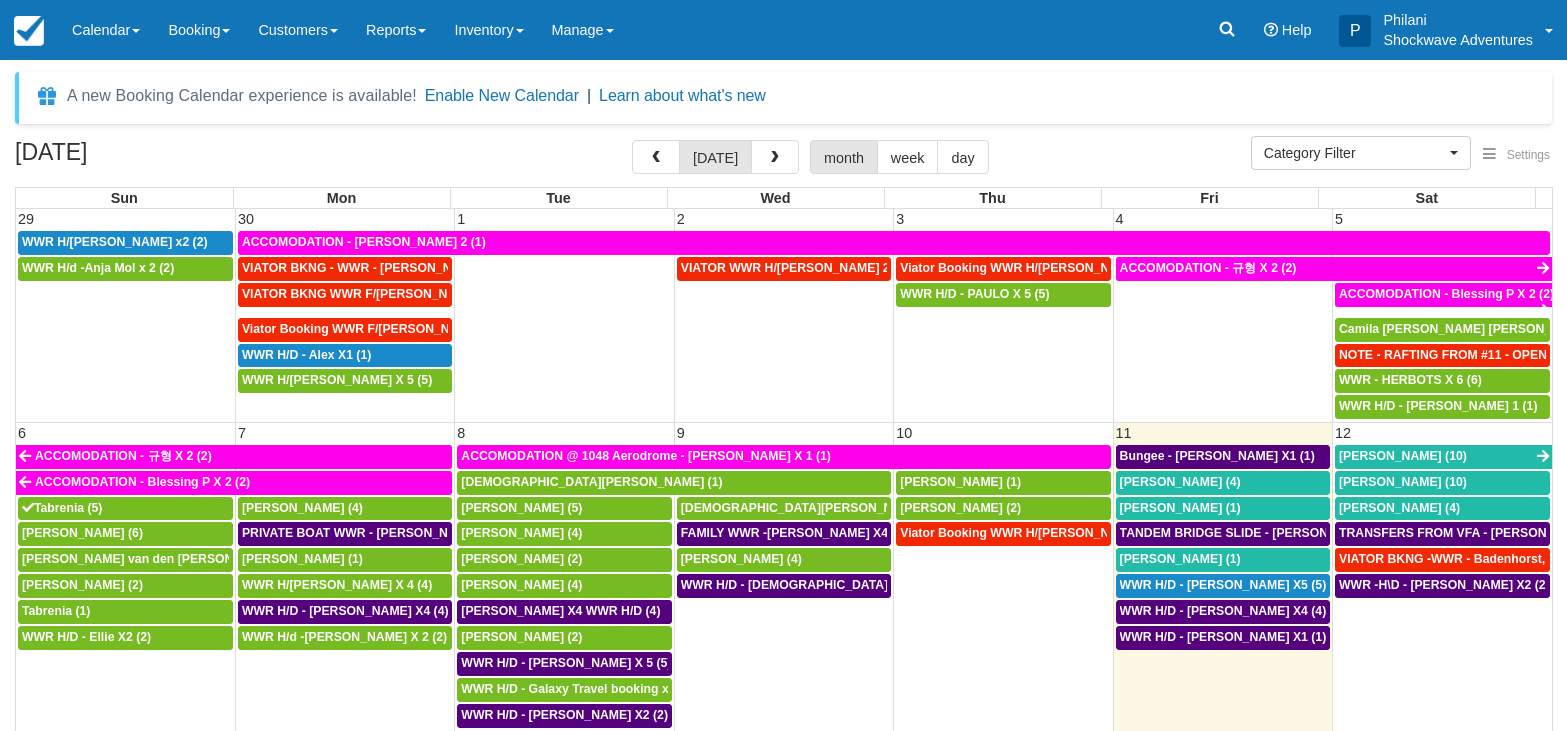 select 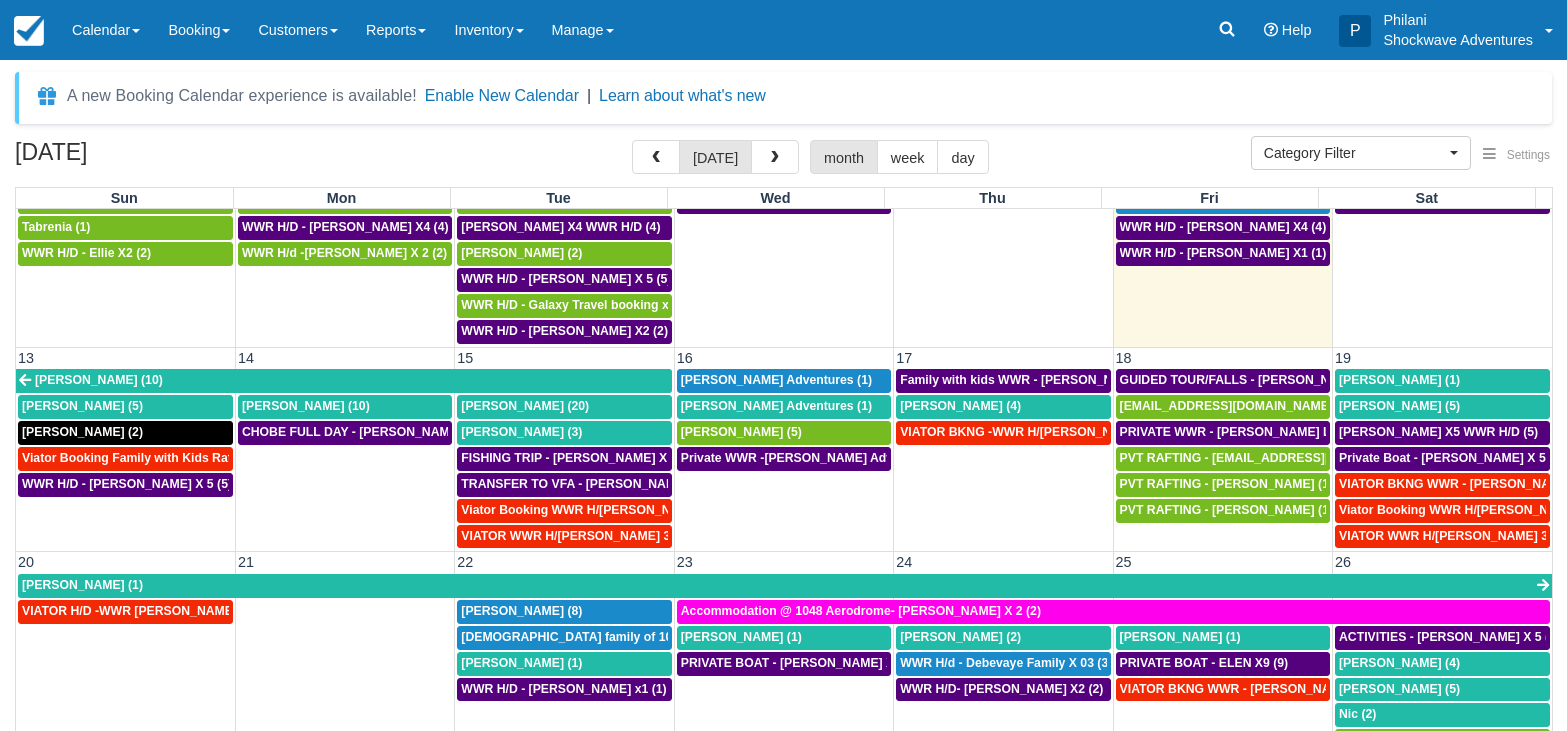 scroll, scrollTop: 707, scrollLeft: 0, axis: vertical 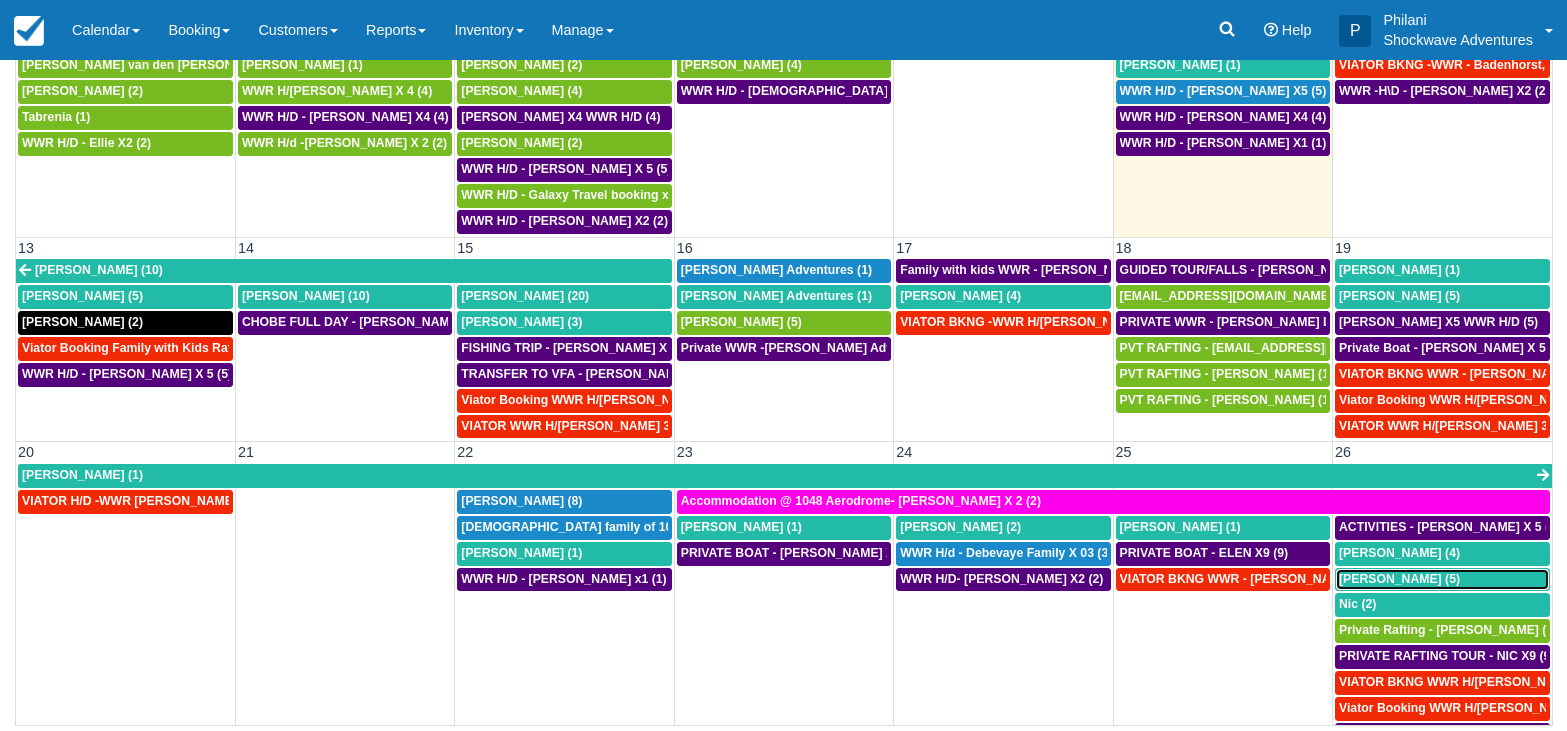 click on "Neel Basudev (5)" at bounding box center [1399, 579] 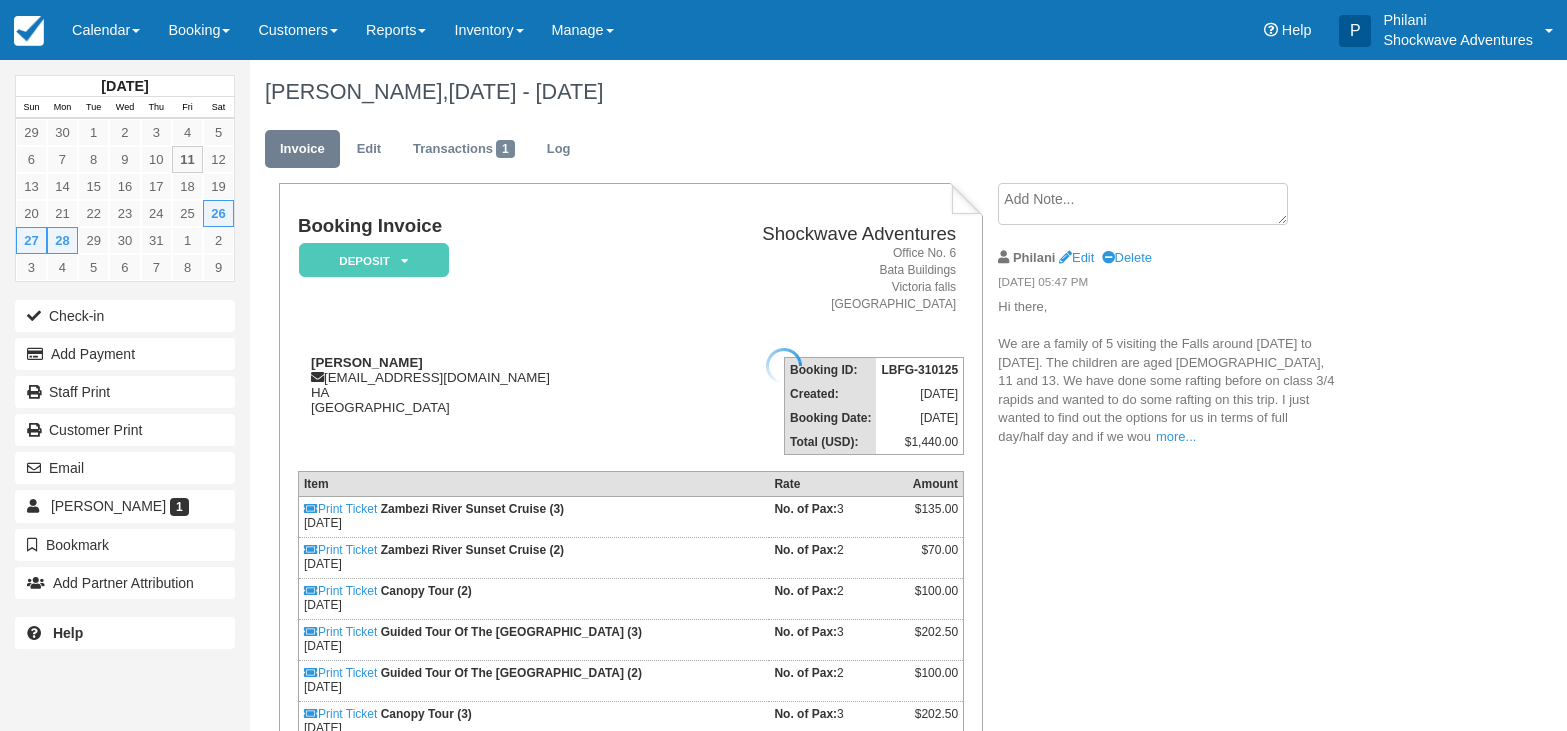scroll, scrollTop: 0, scrollLeft: 0, axis: both 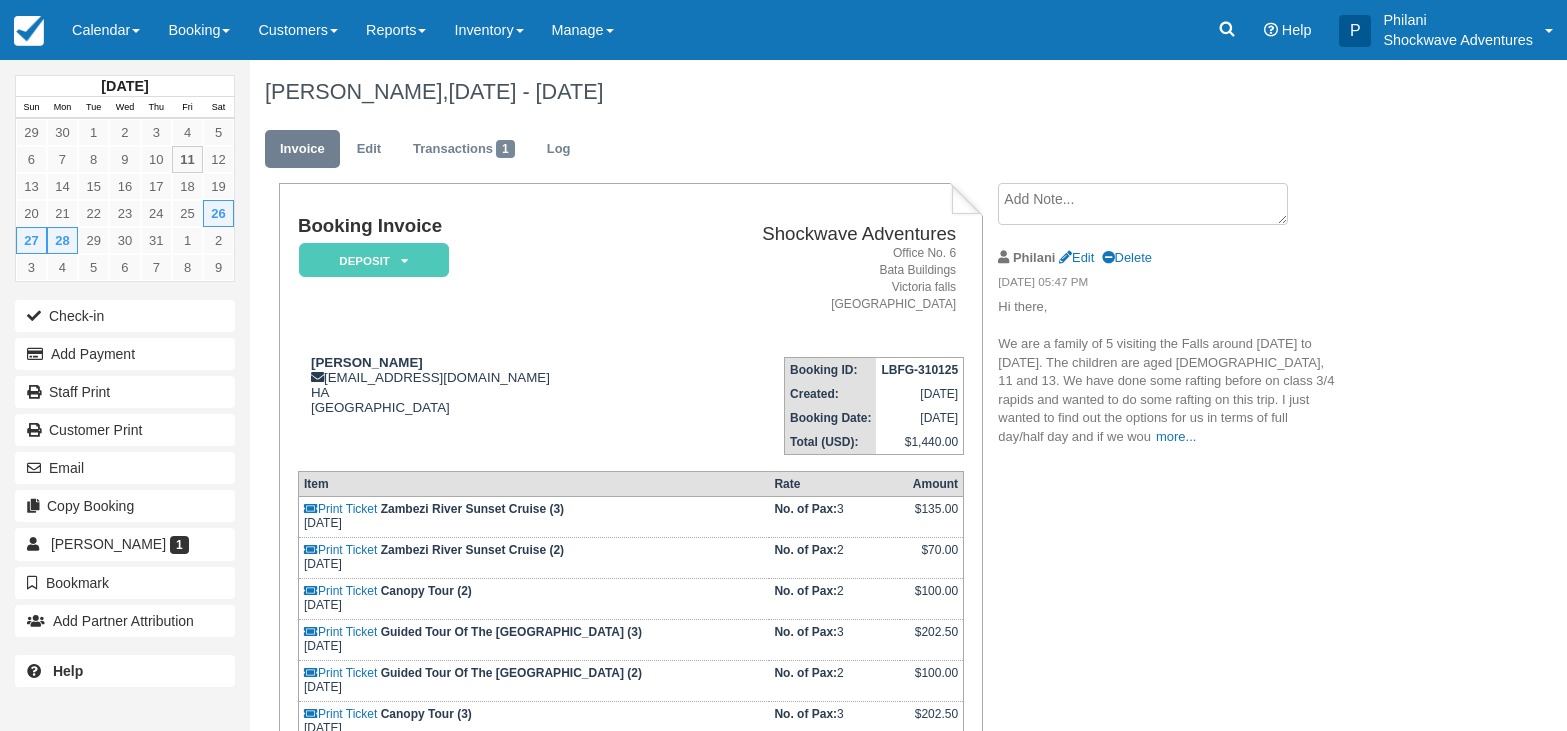 click on "Hi there,
We are a family of 5 visiting the Falls around 26th to 28th July. The children are aged 9, 11 and 13. We have done some rafting before on class 3/4 rapids and wanted to do some rafting on this trip. I just wanted to find out the options for us in terms of full day/half day and if we wou more... ld be starting from rapid 11 or higher up. As it is the end of July, the water level might be dropping?
We would also be interested in other excursions such as boat cruise to view hippo and canopy tour if that is something else you are able to arrange and do as a combination deal?
Thanks,
Neel
Shockwave Adventures Victoria Falls
Jan 28, 2025, 12:42 PM (3 days ago)
to Neel
Dear Neel
Thank you for contacting Shockwave Adventures , it is my pleasure to help you with information that you need .
Please find the highlighted responses below :
Looking forward to hearing from you .
Best Regards
Benko
Sales Consultant" at bounding box center [1166, 372] 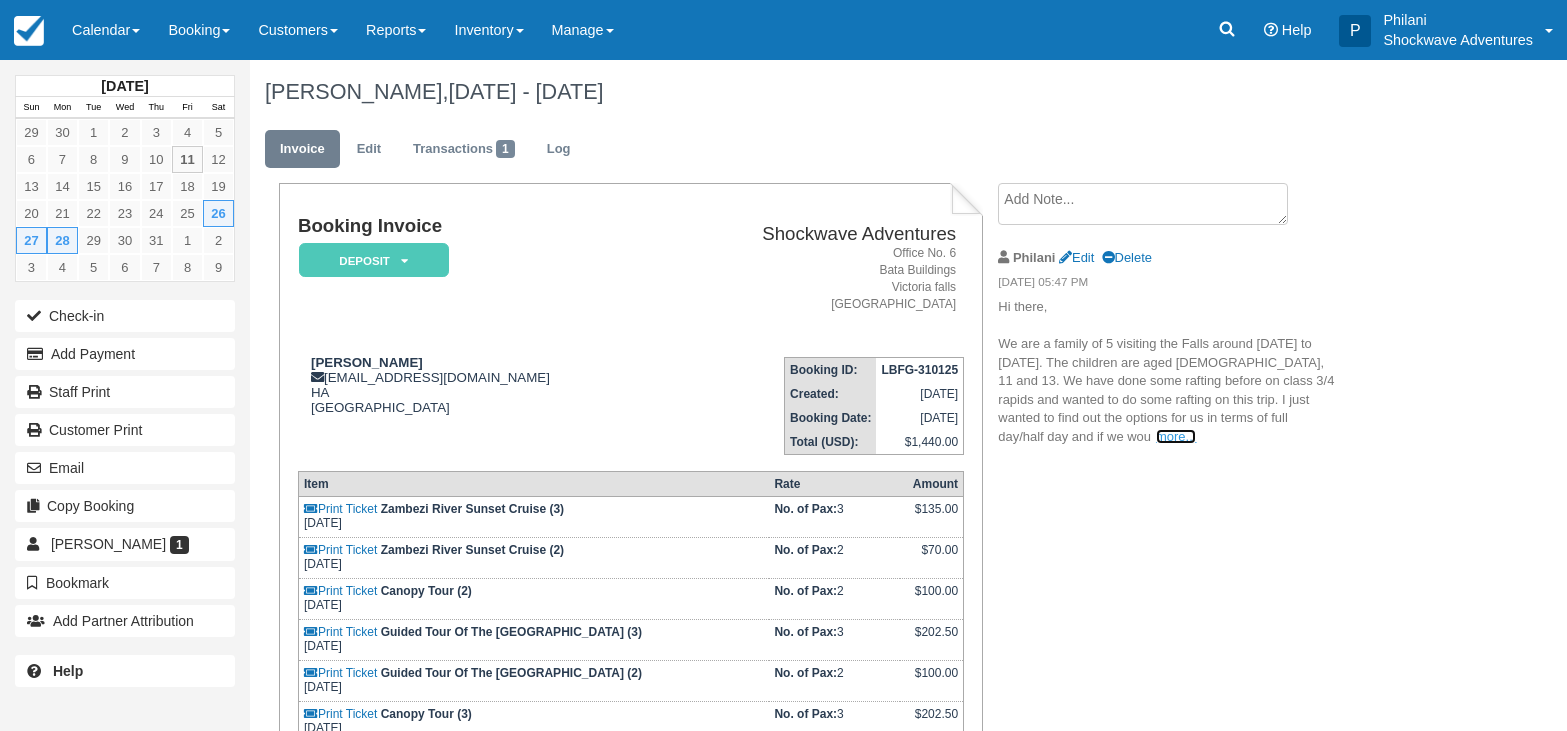 click on "more..." at bounding box center (1176, 436) 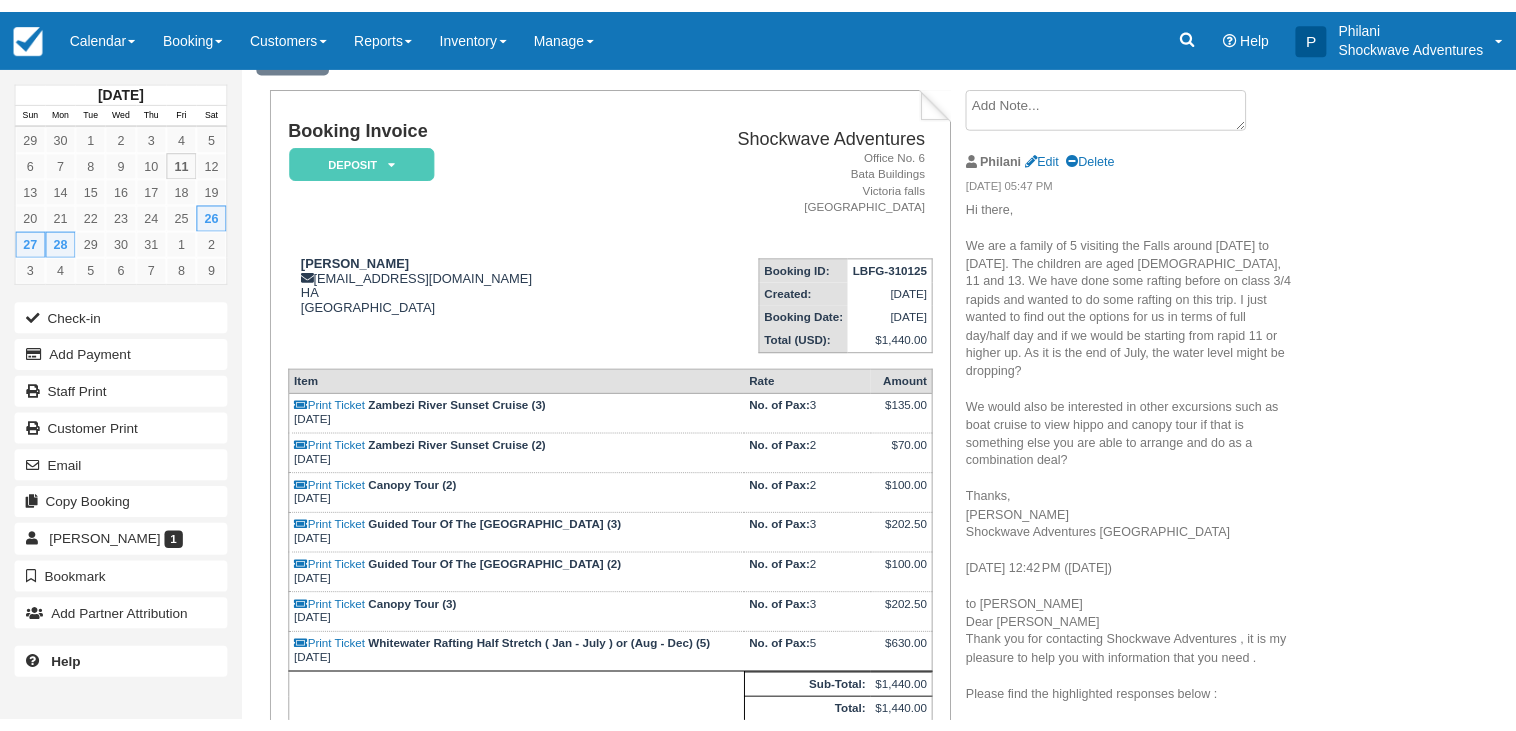 scroll, scrollTop: 204, scrollLeft: 0, axis: vertical 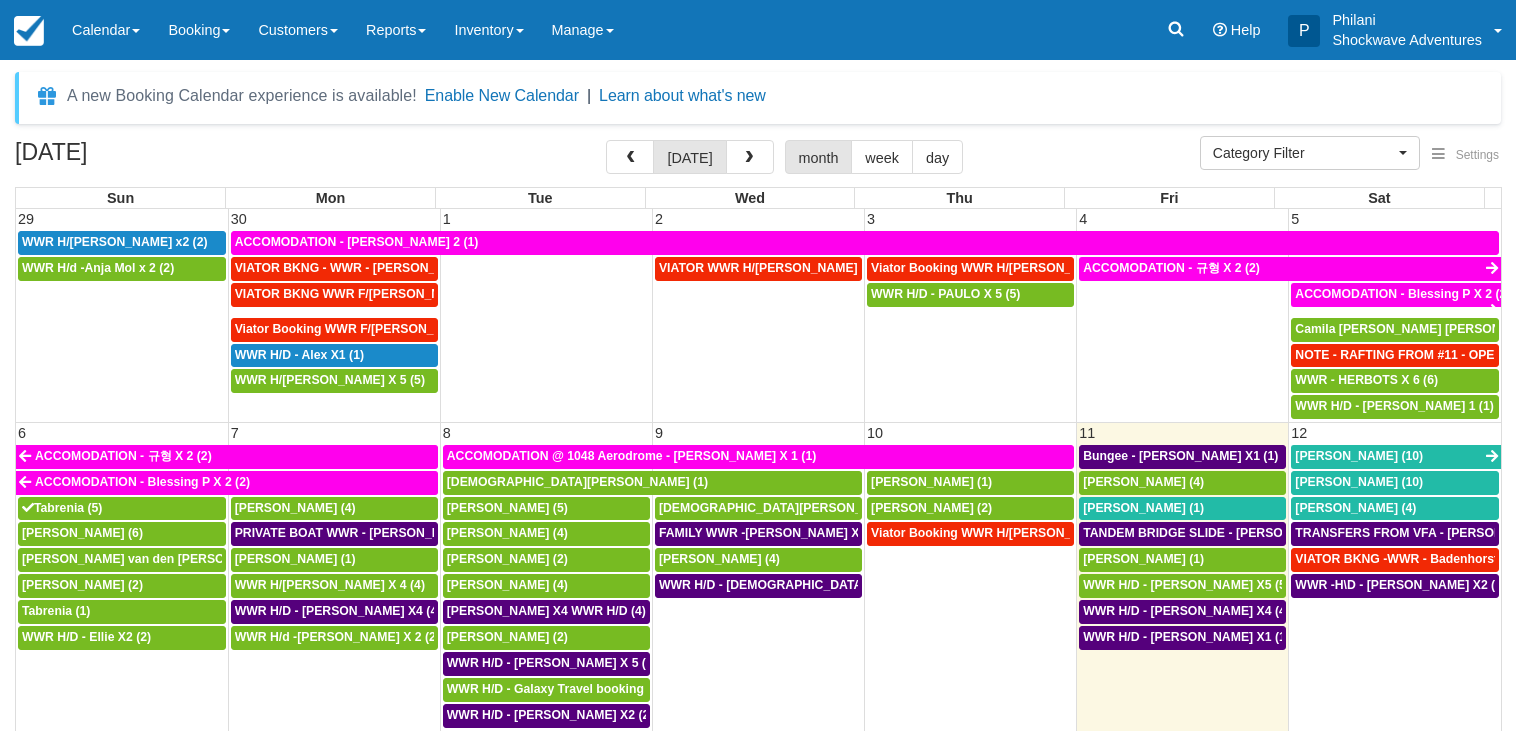 select 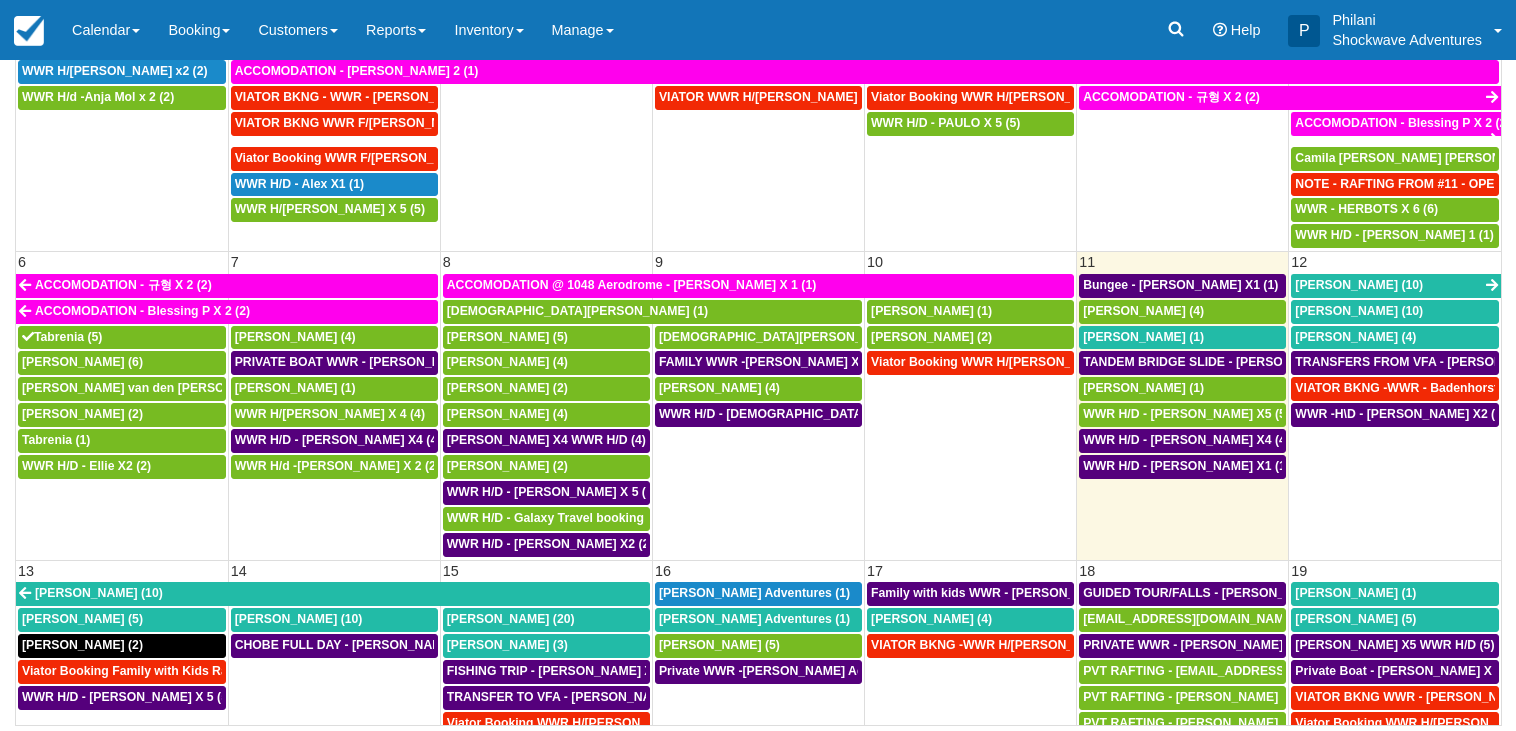 scroll, scrollTop: 171, scrollLeft: 0, axis: vertical 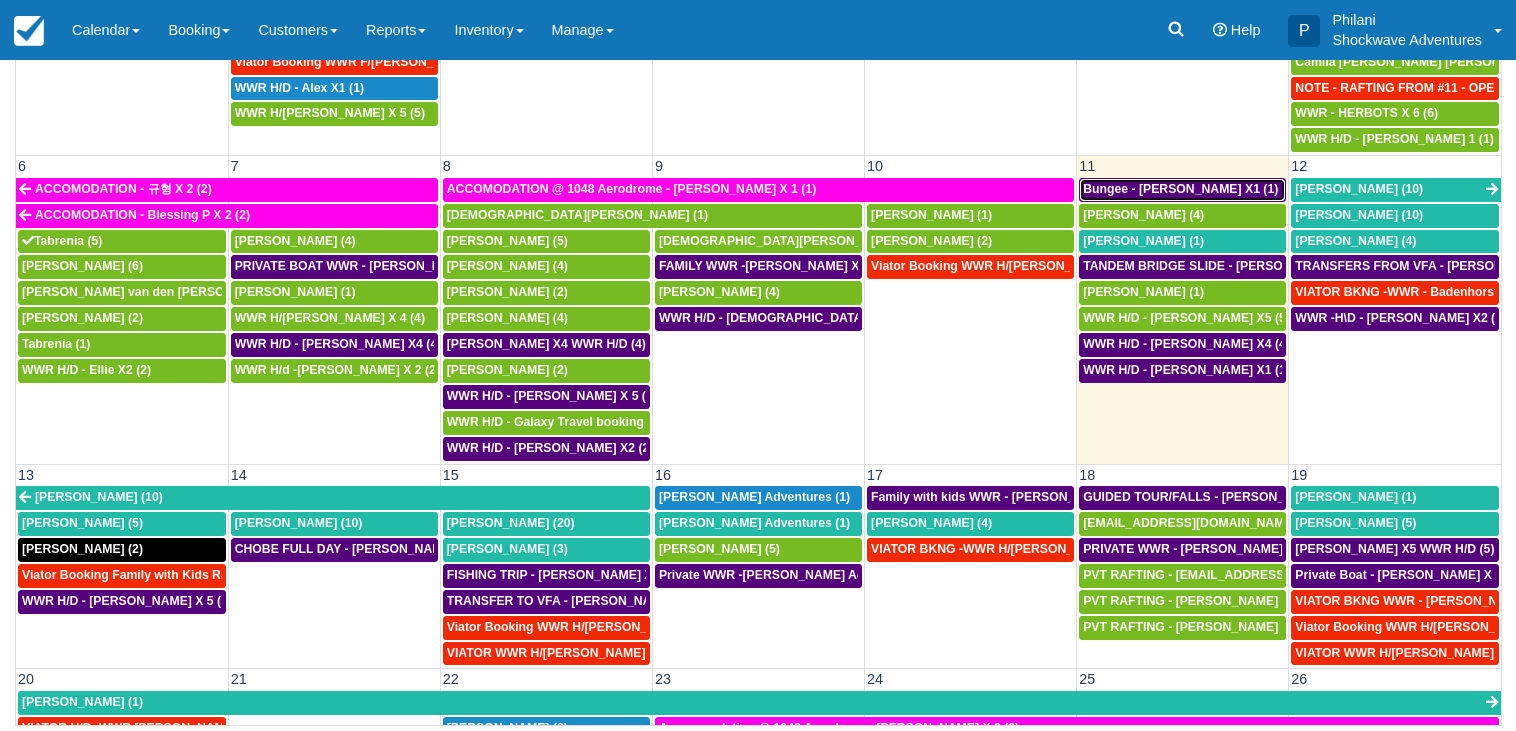 click on "Bungee - Rebecca Hlaswa X1 (1)" at bounding box center (1180, 189) 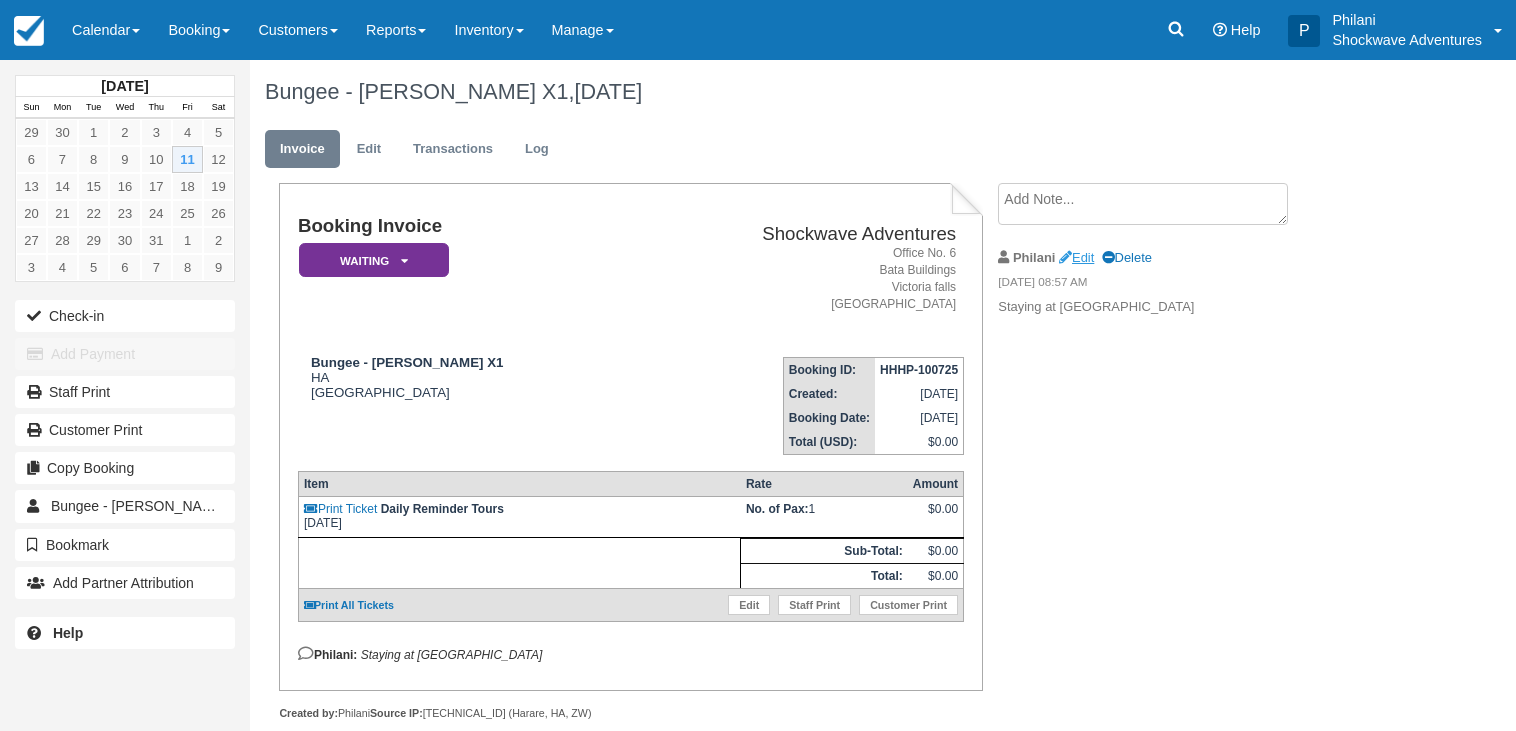 scroll, scrollTop: 43, scrollLeft: 0, axis: vertical 